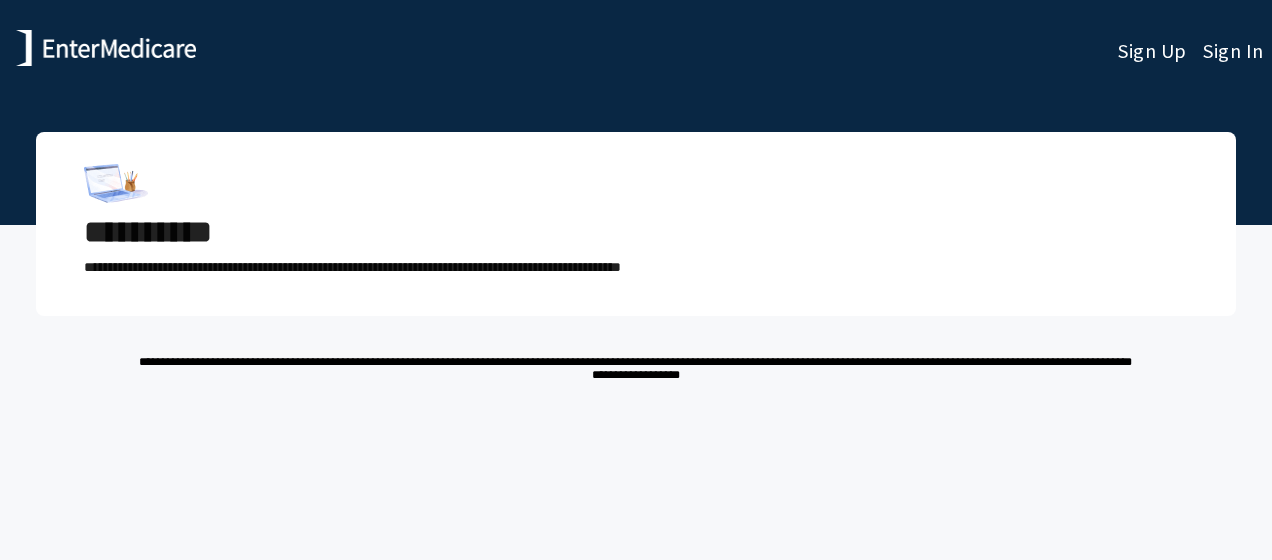 scroll, scrollTop: 0, scrollLeft: 0, axis: both 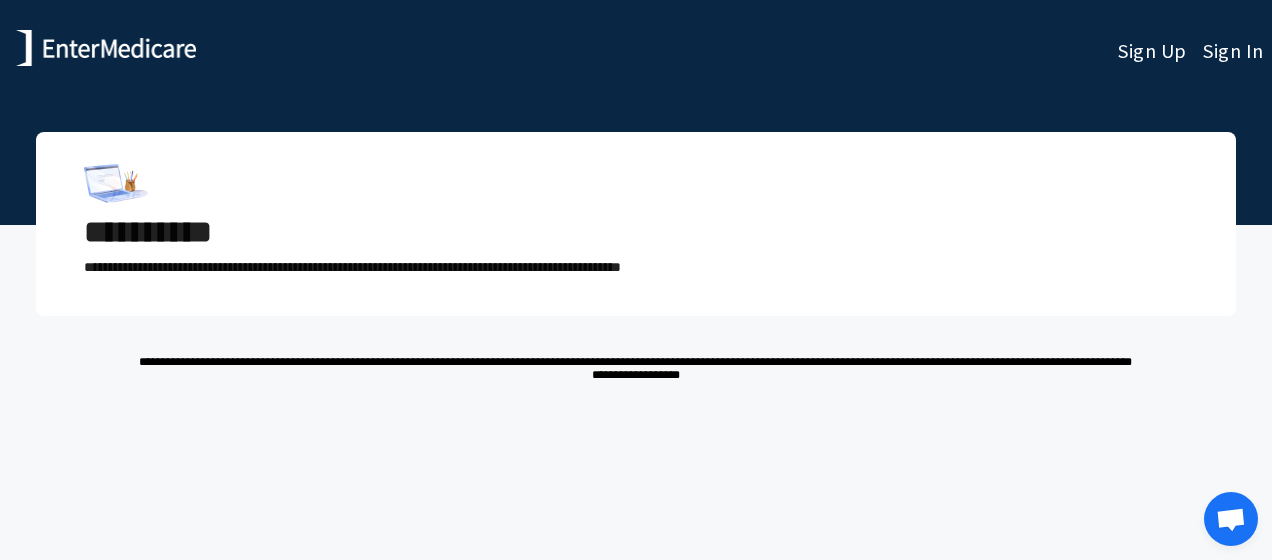 click on "**********" at bounding box center [644, 232] 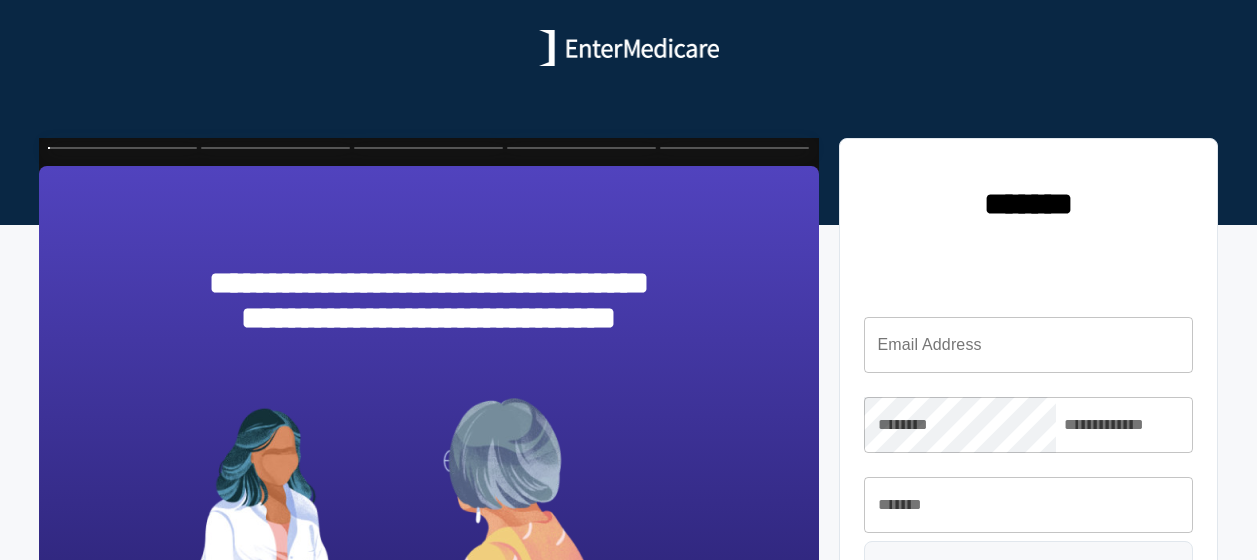 scroll, scrollTop: 0, scrollLeft: 0, axis: both 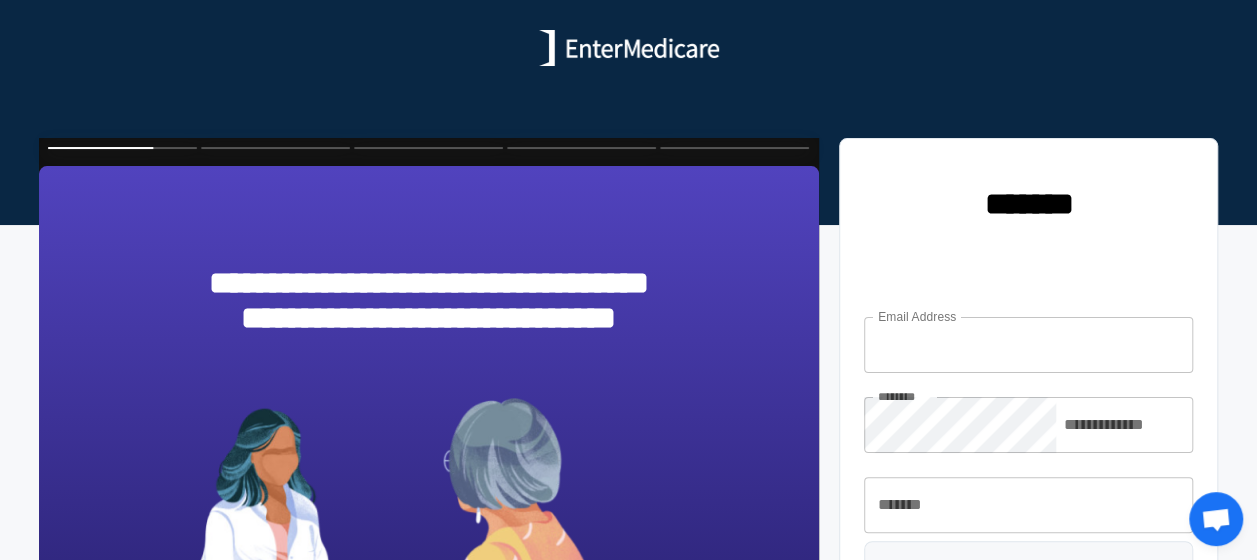 type on "[EMAIL]" 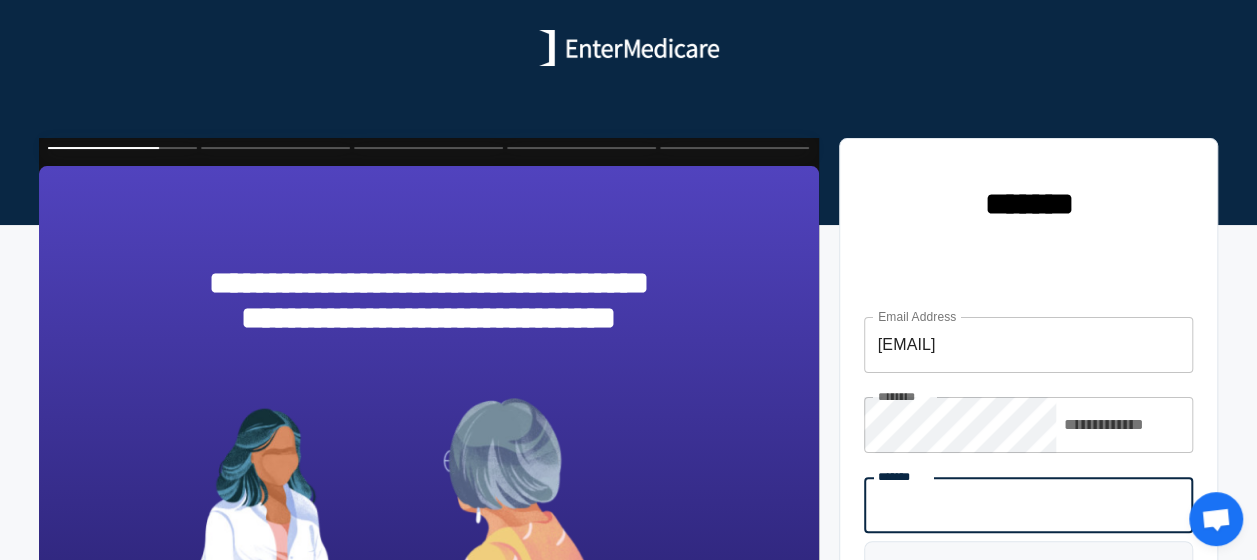 click on "*******" at bounding box center [1029, 505] 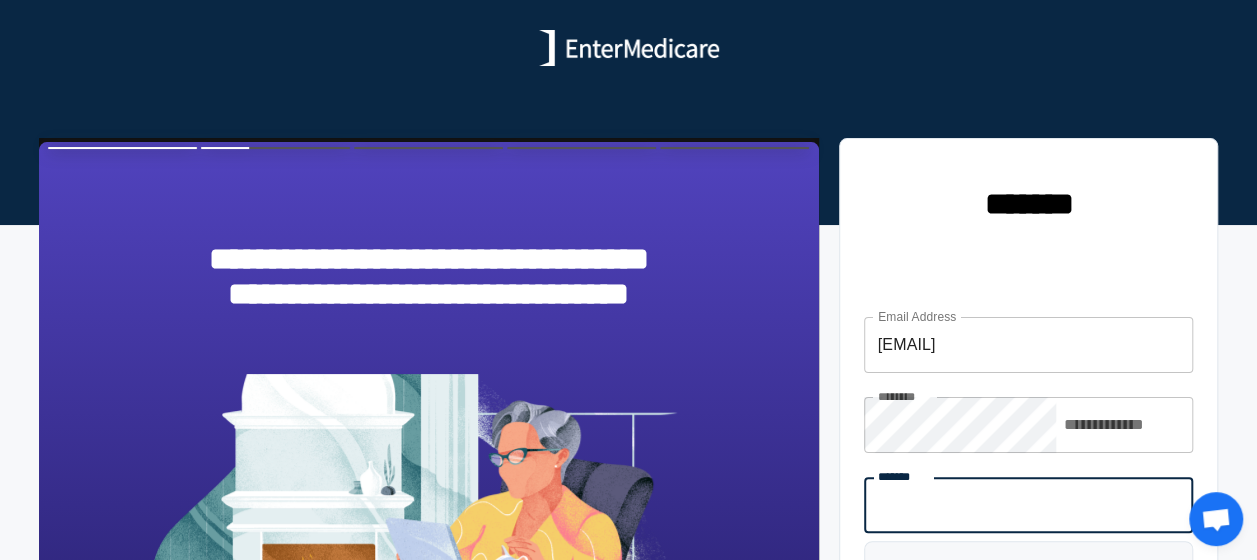 type on "**********" 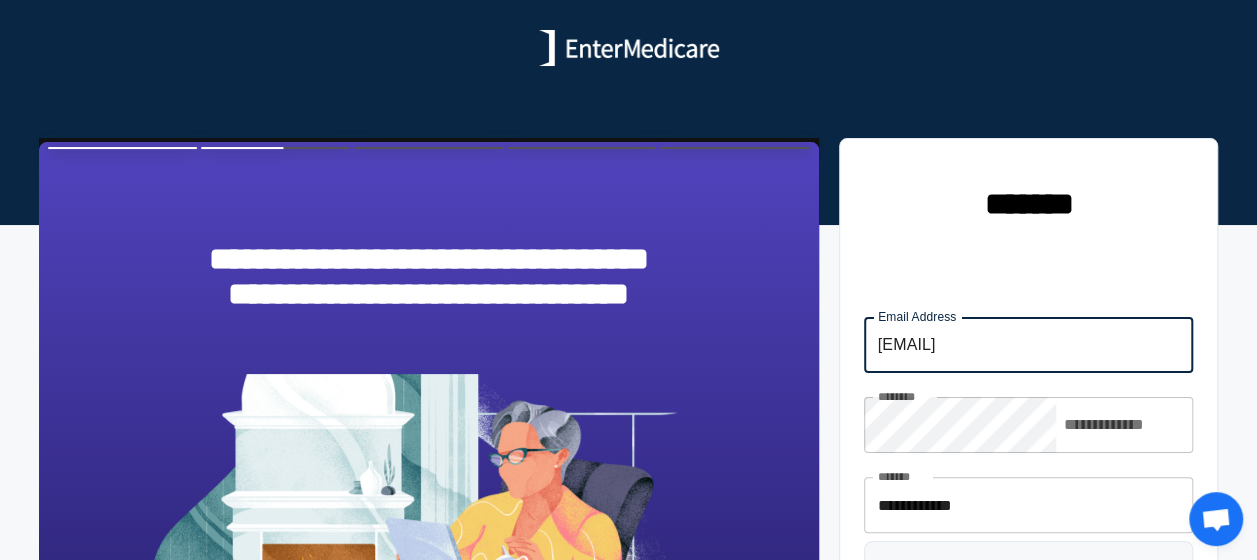 click on "[EMAIL]" at bounding box center [1029, 345] 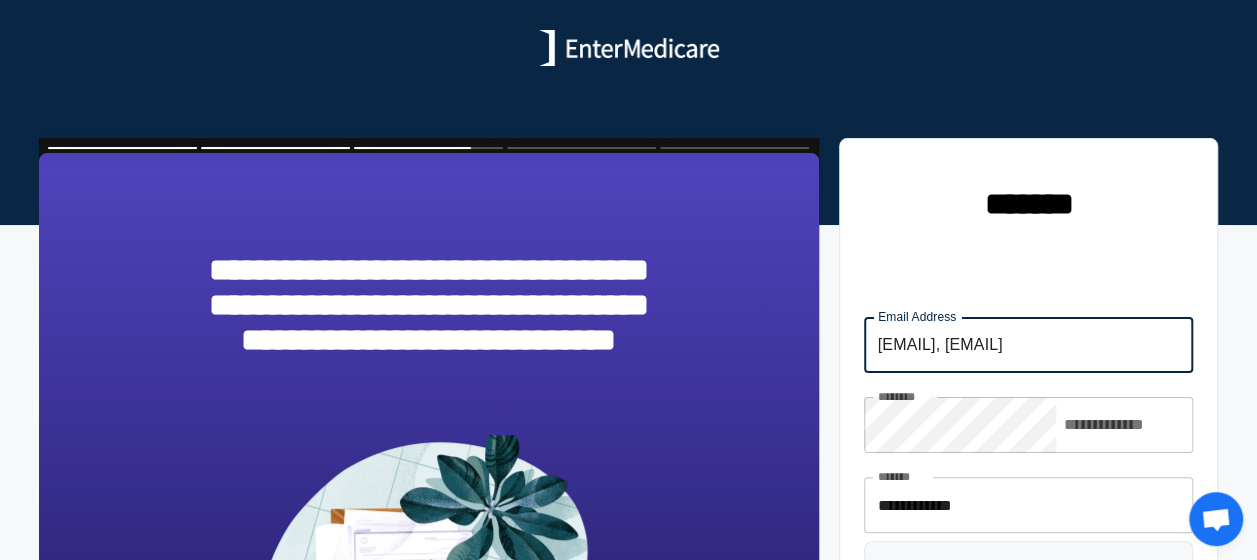 scroll, scrollTop: 0, scrollLeft: 85, axis: horizontal 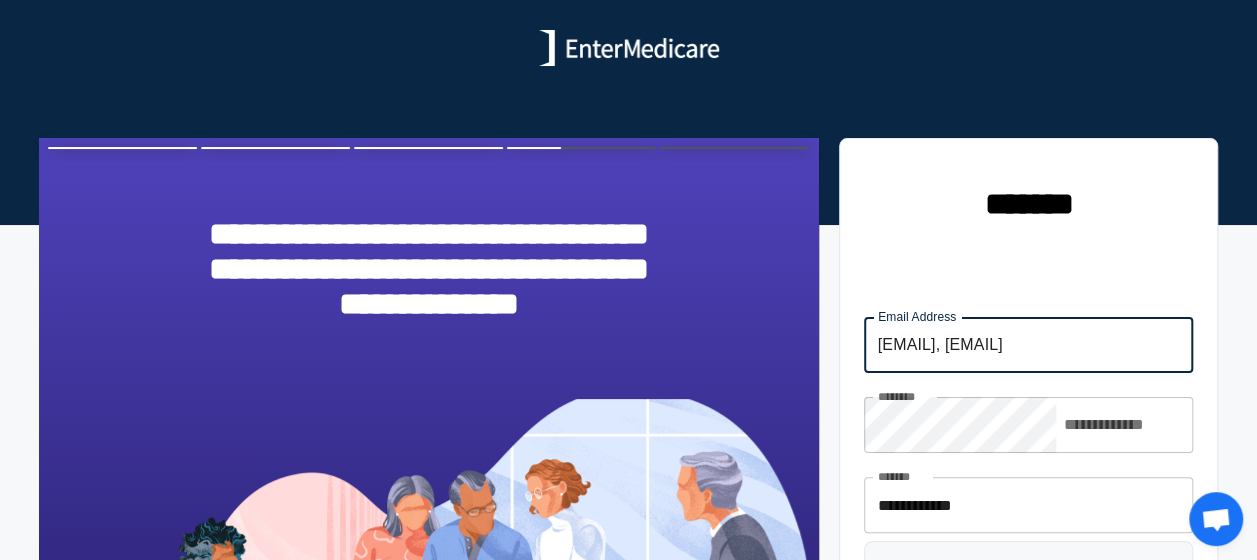 type on "[EMAIL], [EMAIL]" 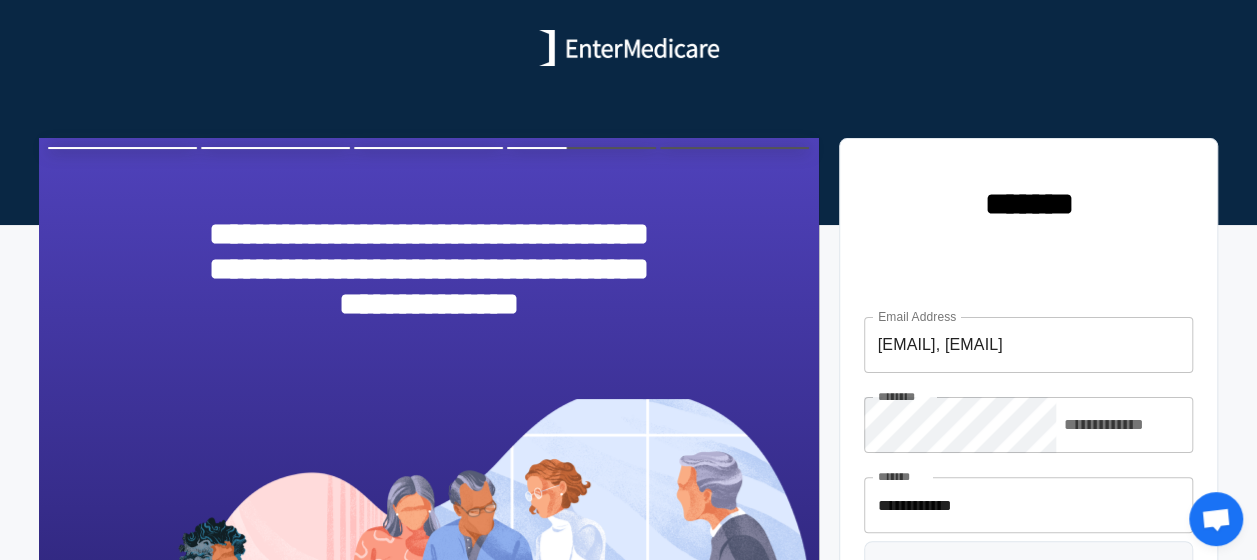 click on "**********" at bounding box center (1029, 425) 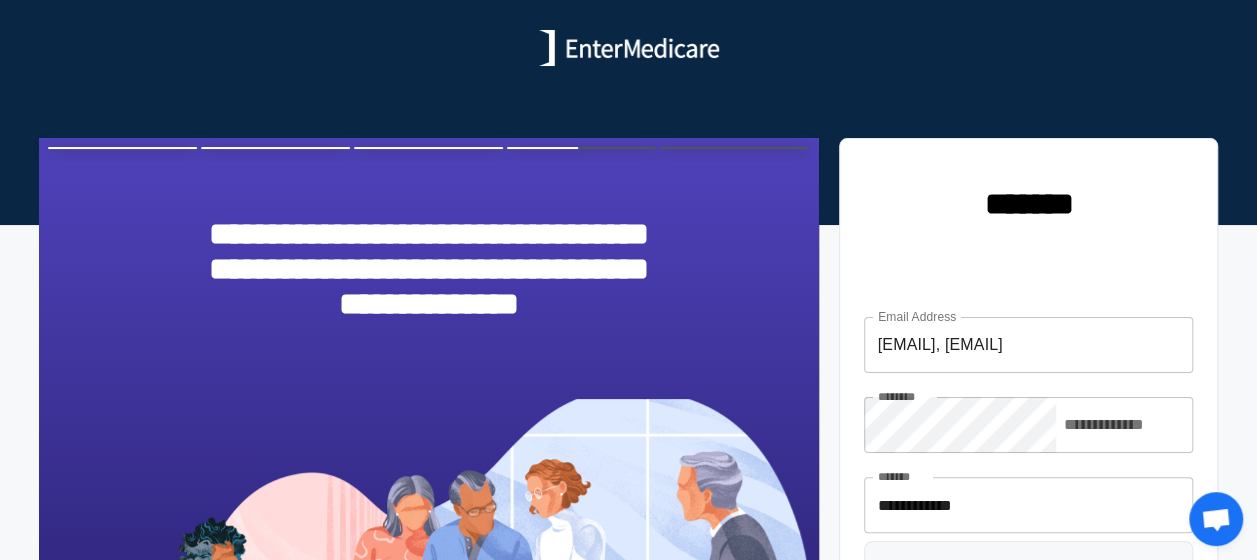 click on "**********" at bounding box center [1122, 425] 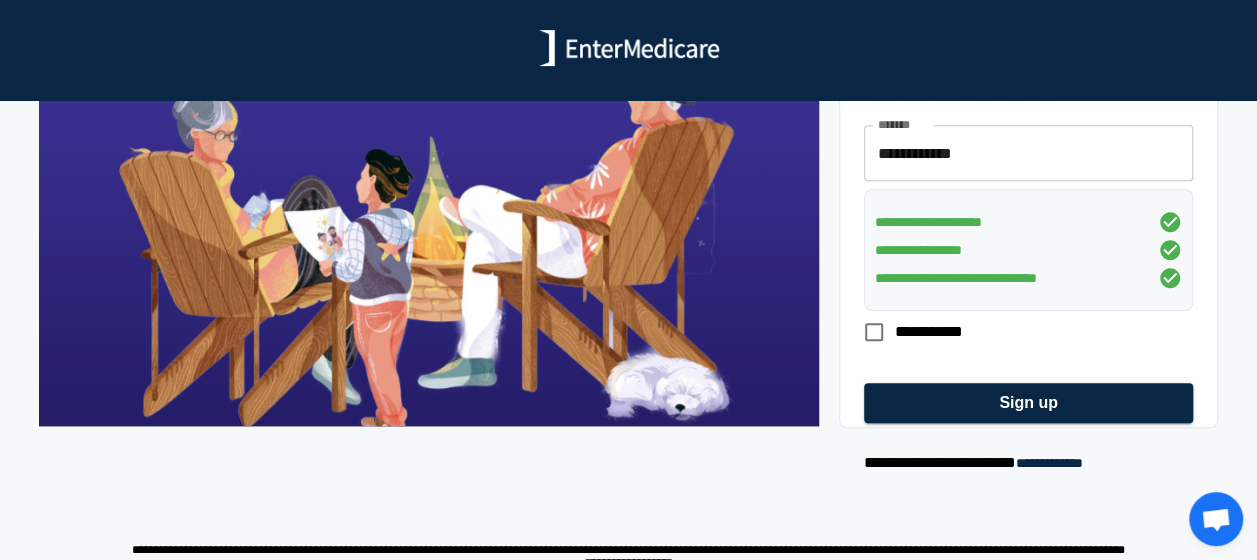 scroll, scrollTop: 364, scrollLeft: 0, axis: vertical 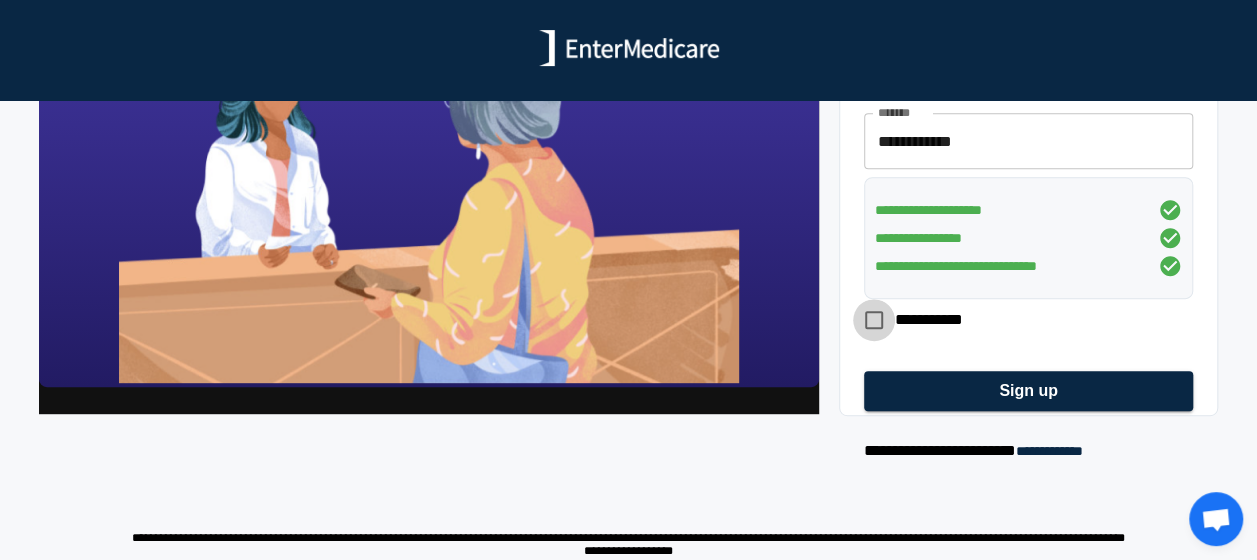 click on "**********" at bounding box center [874, 320] 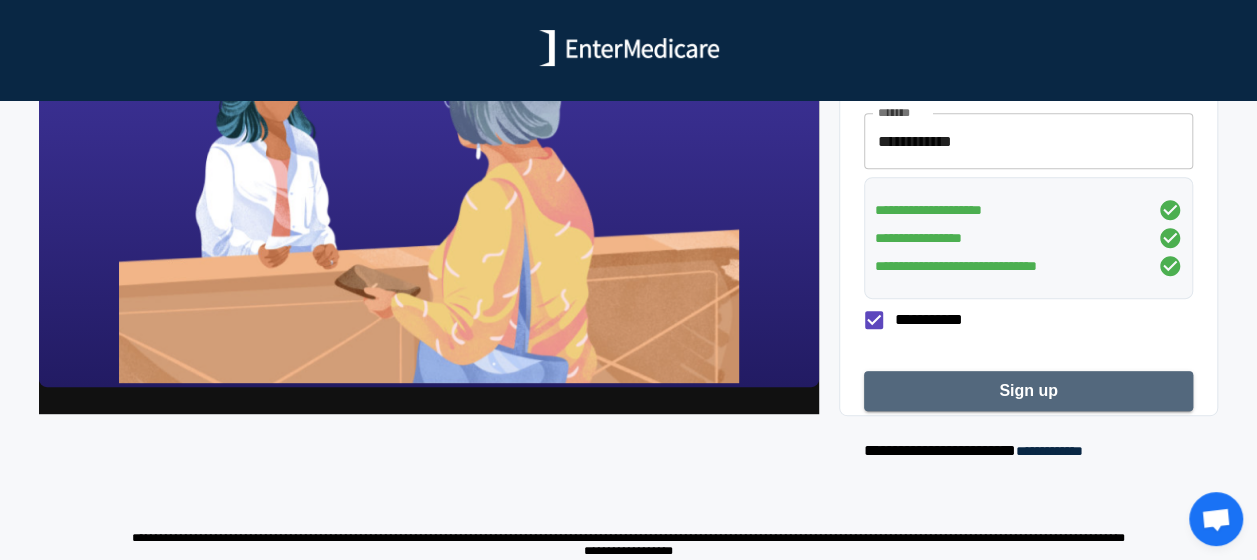 click on "Sign up" at bounding box center [1028, 391] 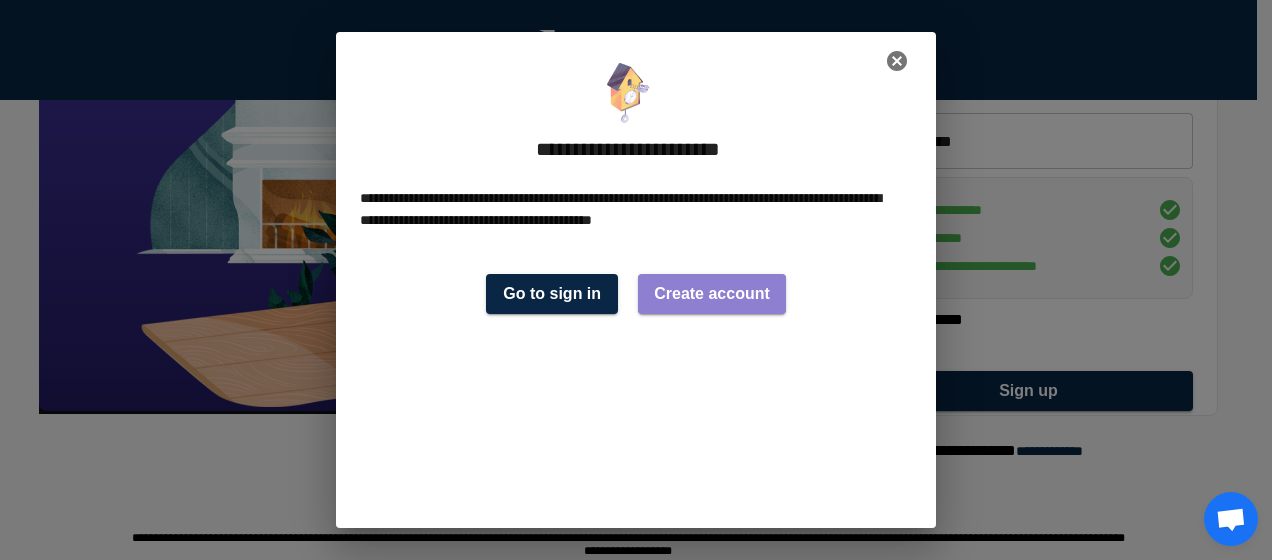 click on "Create account" at bounding box center (712, 294) 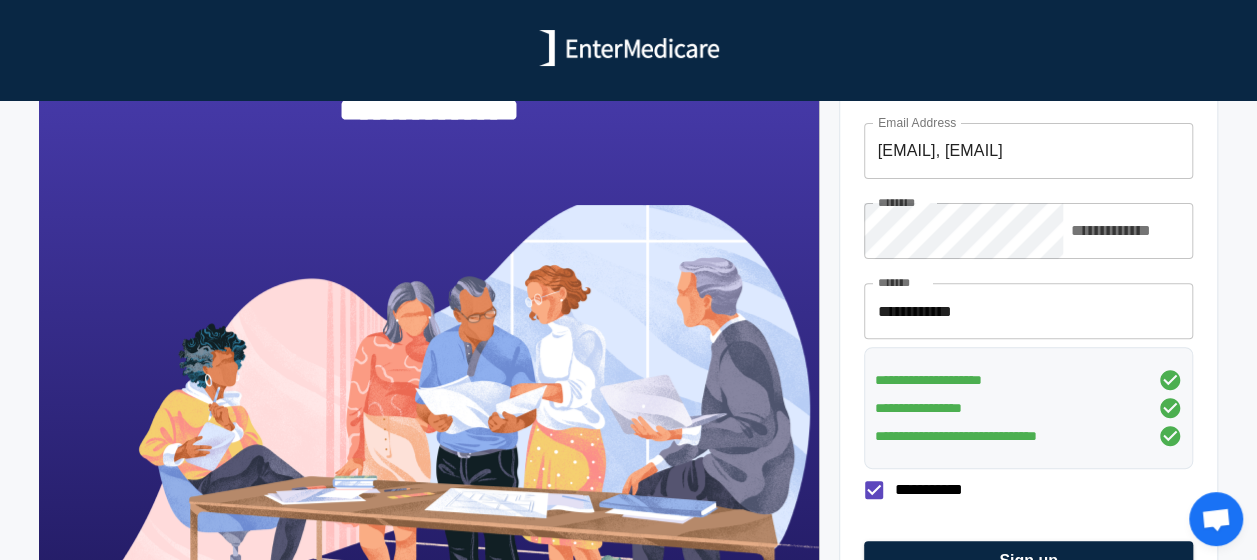 scroll, scrollTop: 200, scrollLeft: 0, axis: vertical 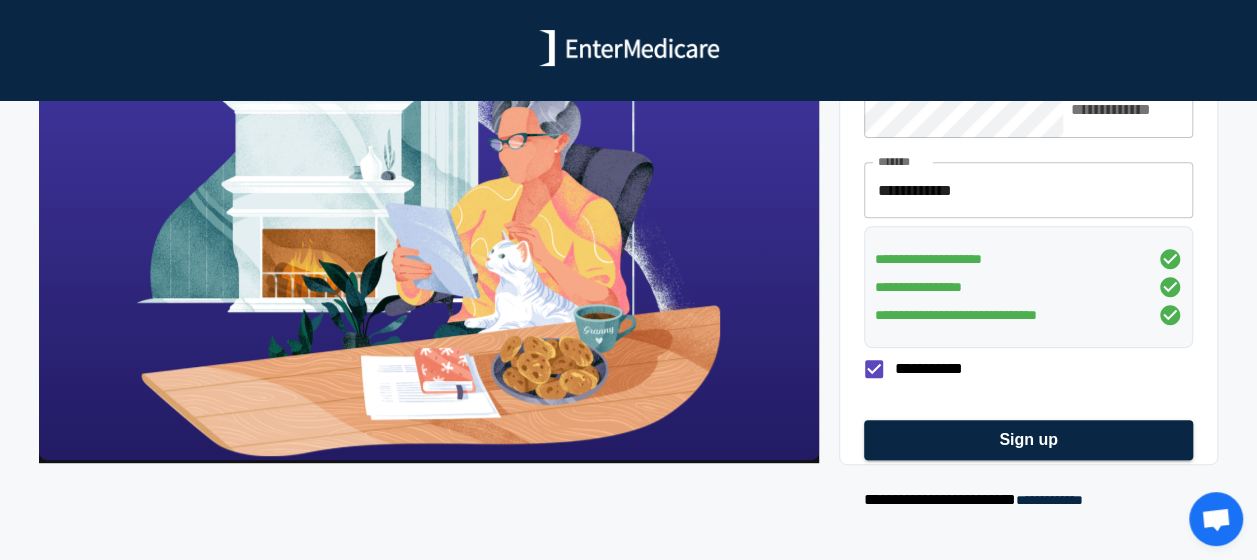 click on "Sign up" at bounding box center (1028, 440) 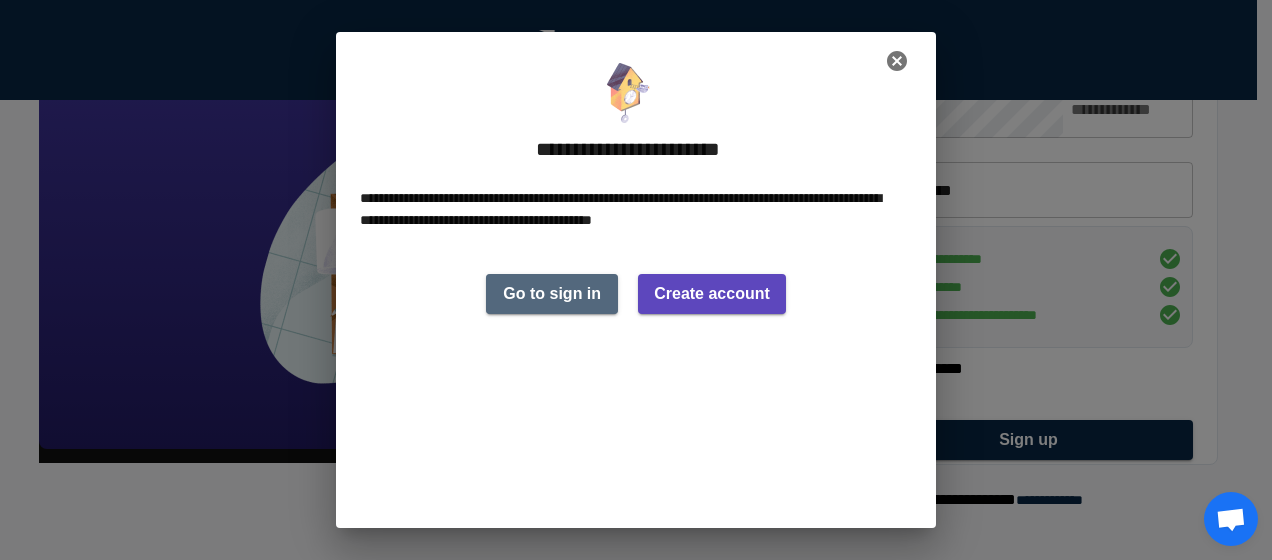 click on "Go to sign in" at bounding box center (552, 294) 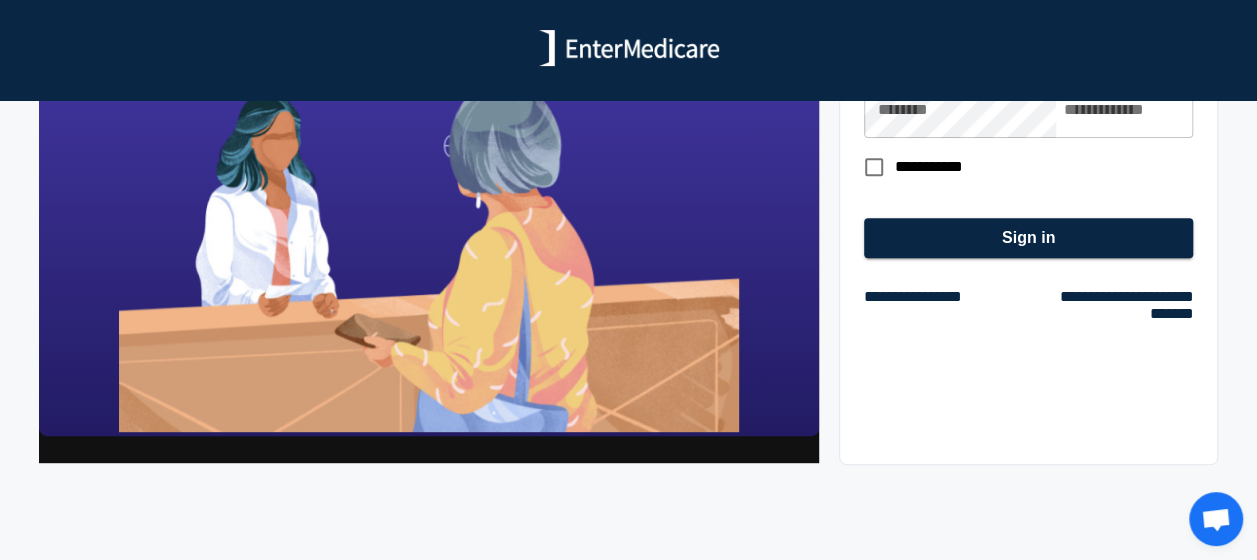 type on "[EMAIL]" 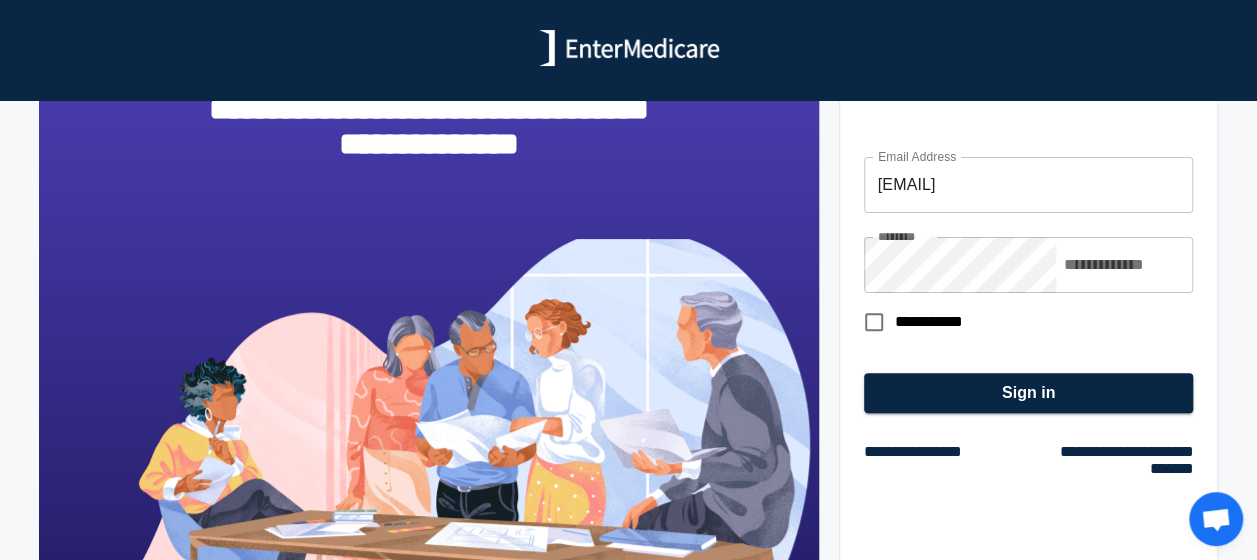 scroll, scrollTop: 152, scrollLeft: 0, axis: vertical 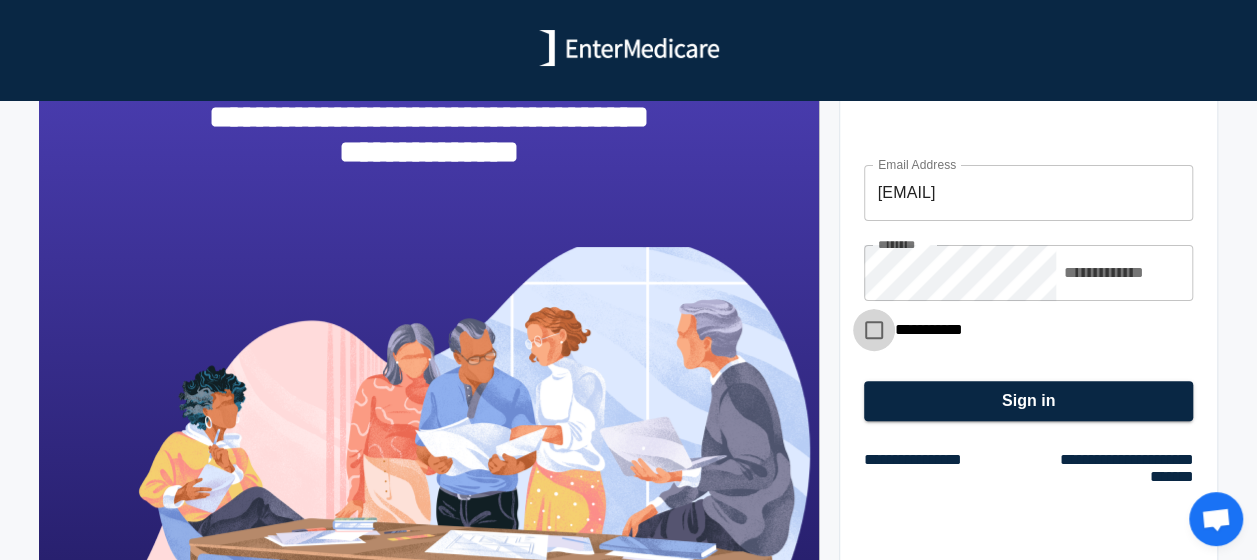 click on "**********" at bounding box center (874, 330) 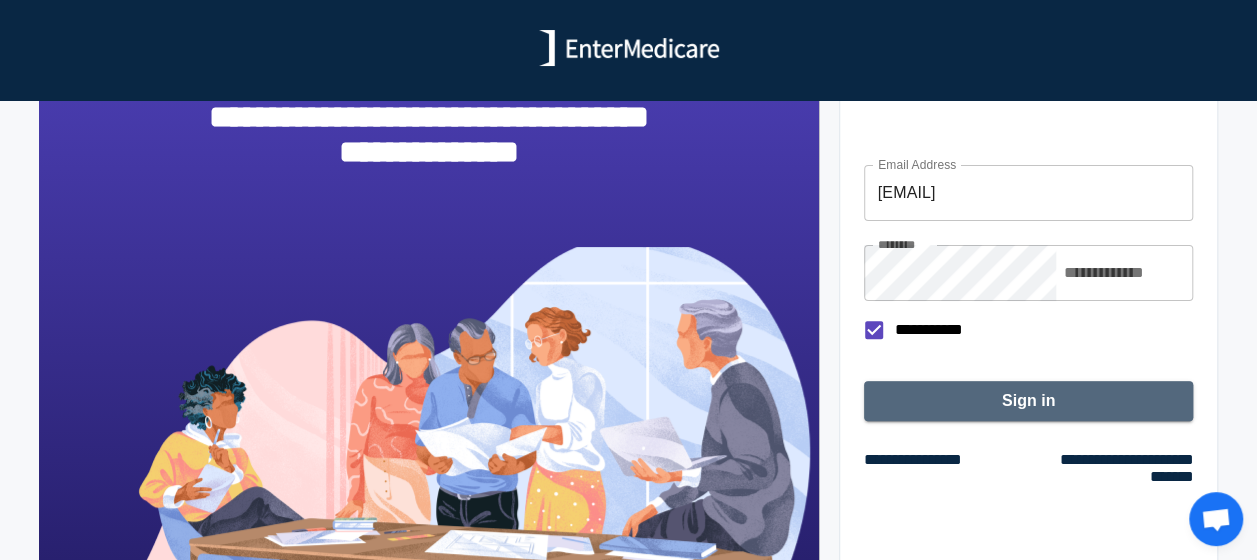 click on "Sign in" at bounding box center (1028, 401) 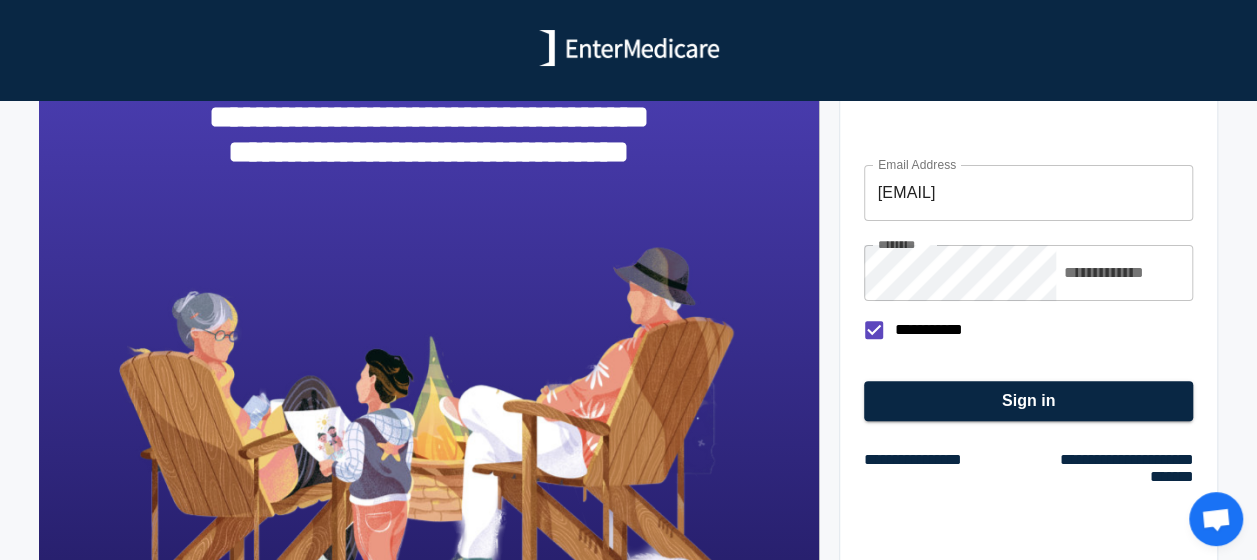 scroll, scrollTop: 315, scrollLeft: 0, axis: vertical 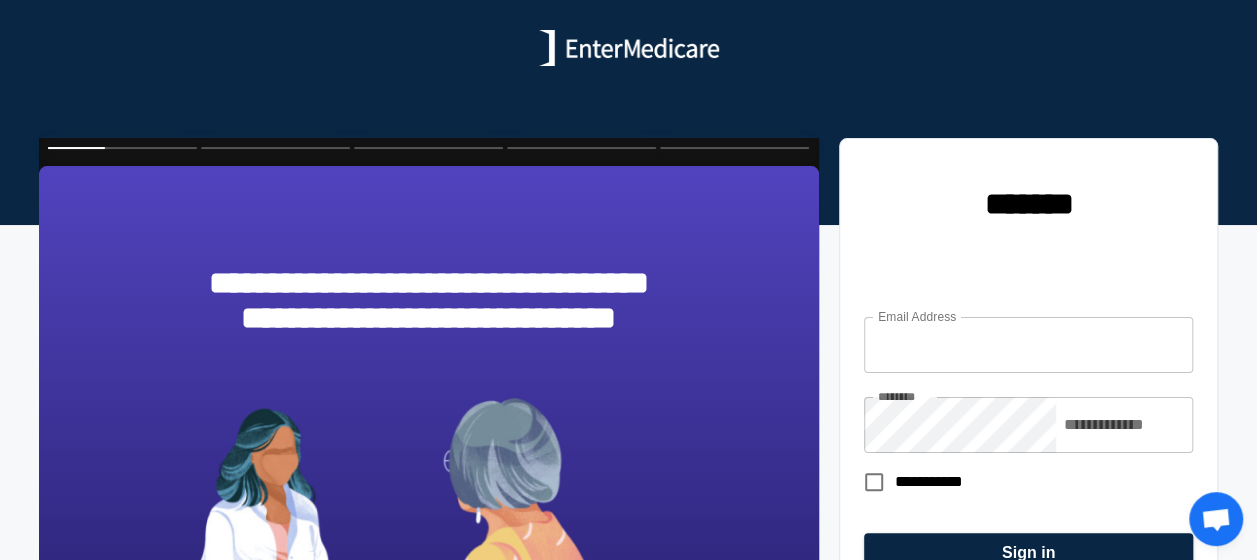 type on "[EMAIL]" 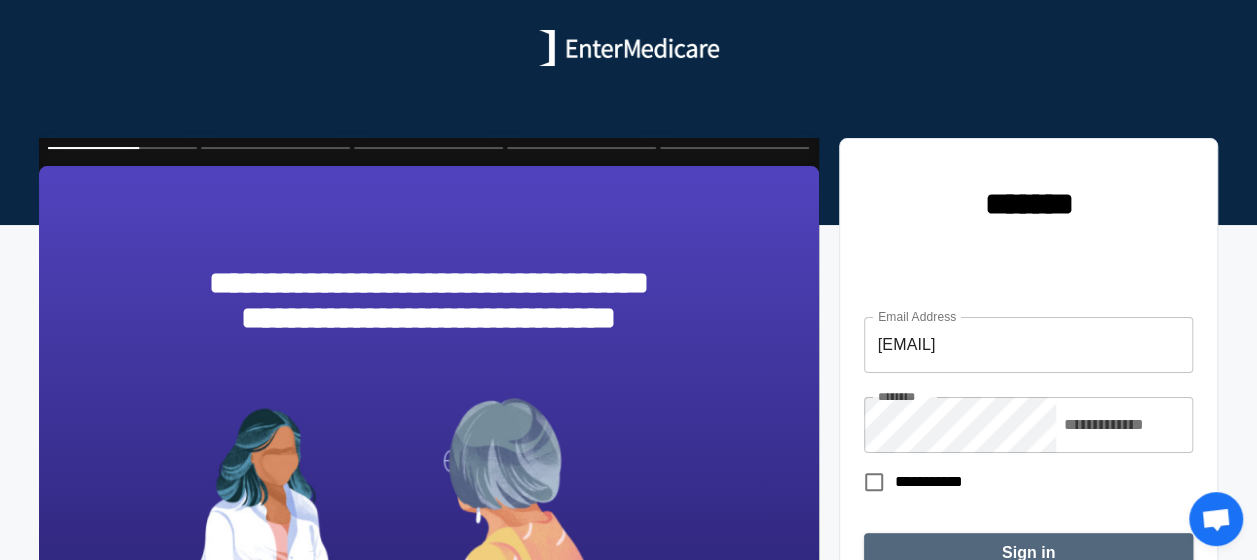 click on "Sign in" at bounding box center (1028, 553) 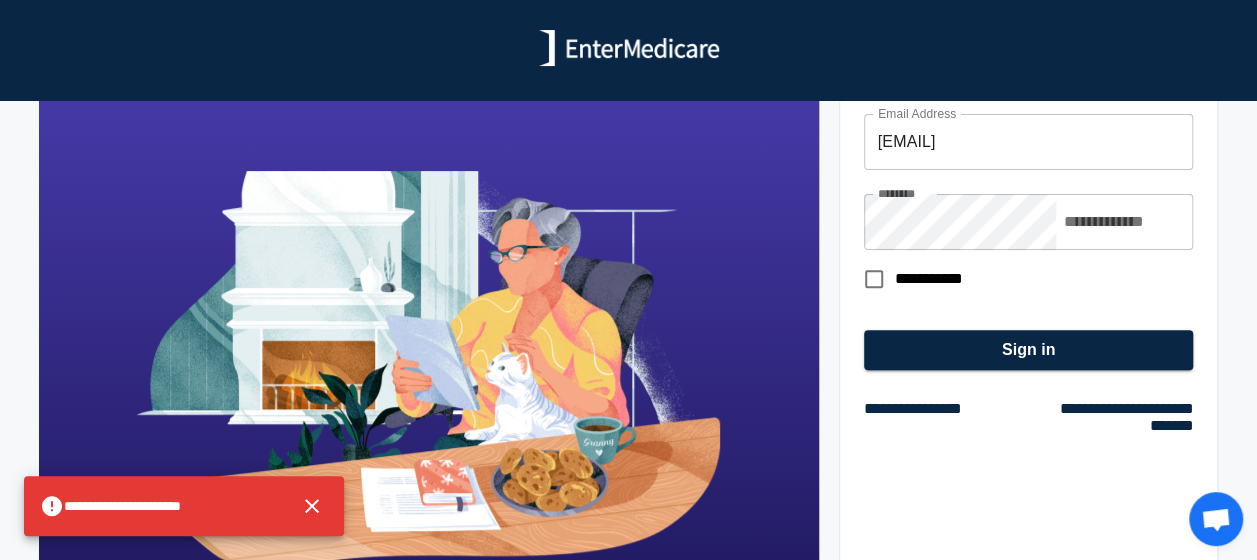 scroll, scrollTop: 208, scrollLeft: 0, axis: vertical 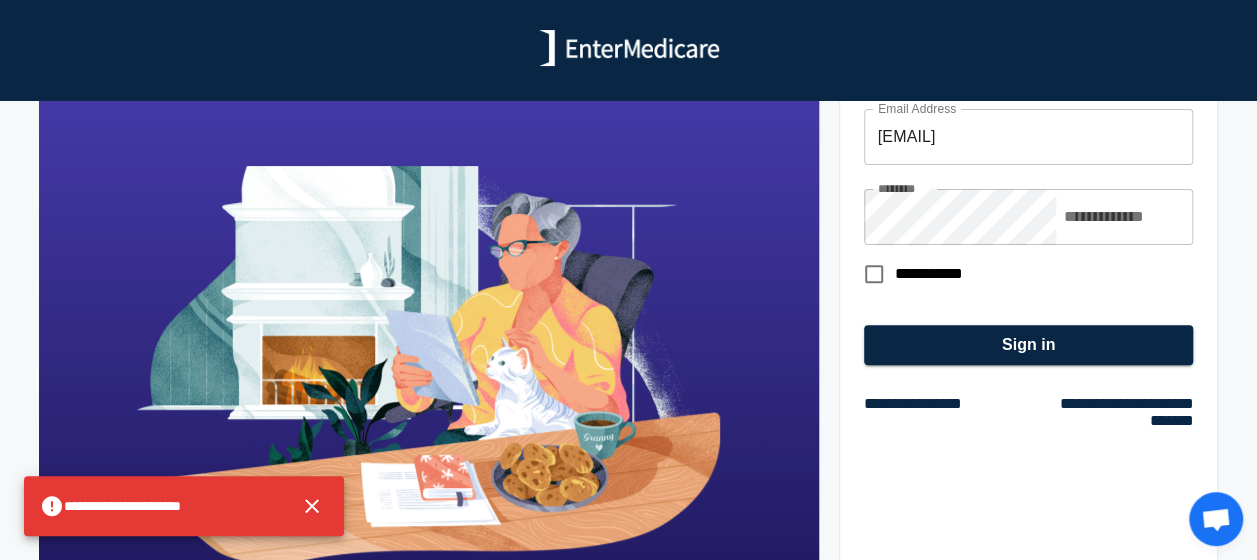 click on "**********" at bounding box center (1029, 261) 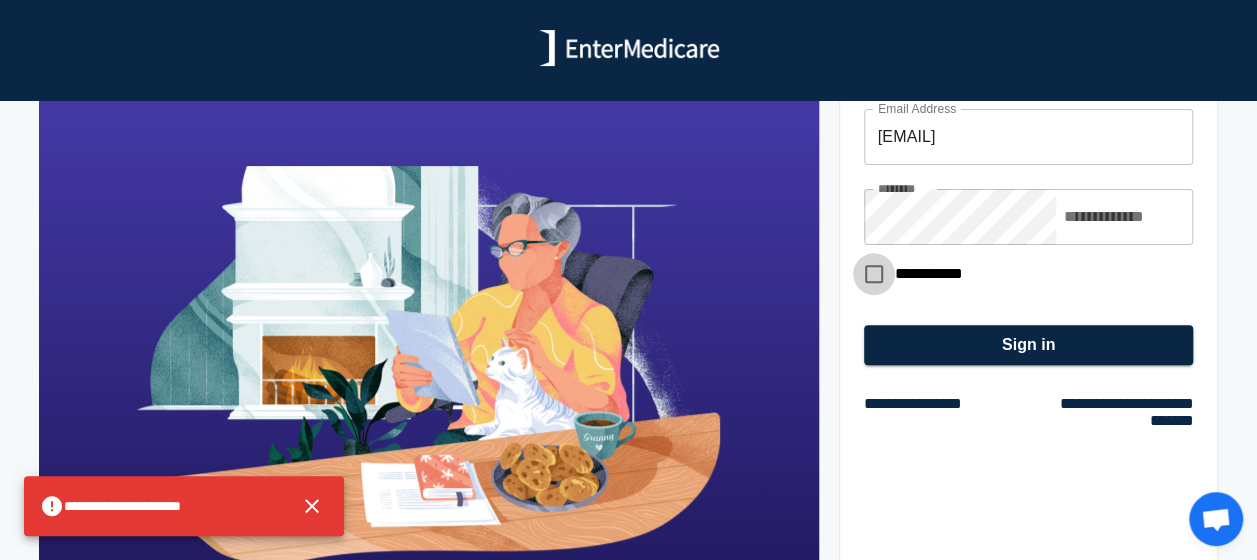 click on "**********" at bounding box center [874, 274] 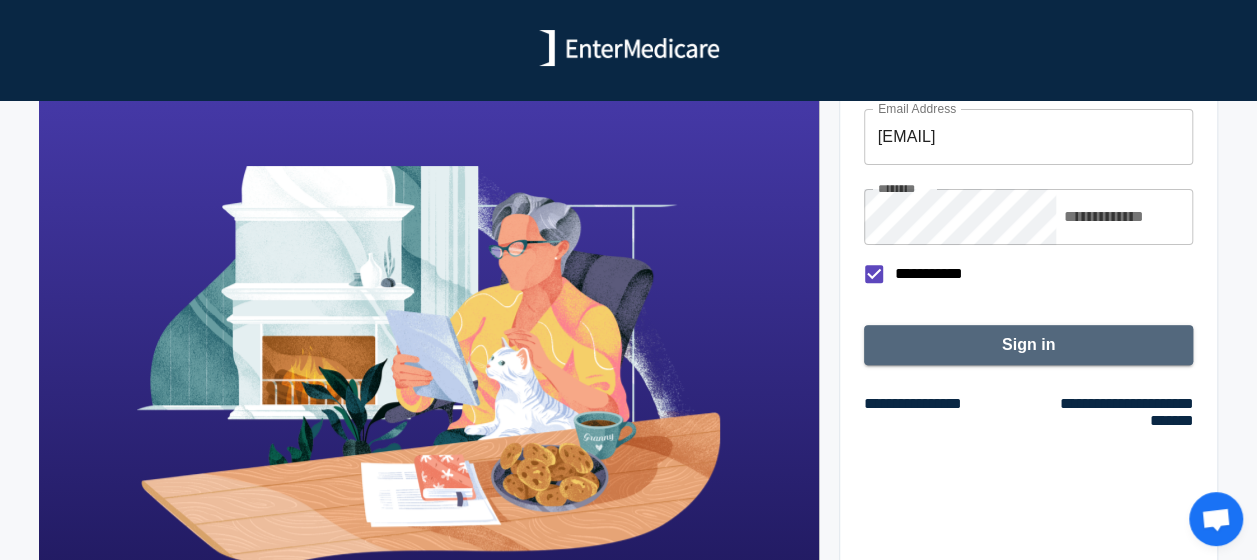 click on "Sign in" at bounding box center (1028, 345) 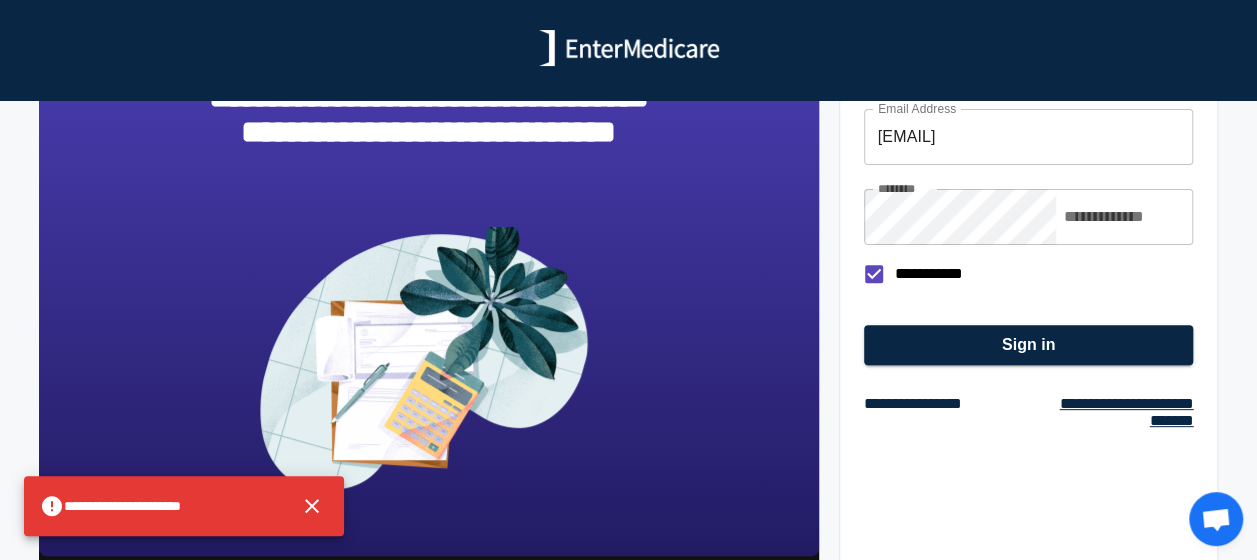 click on "**********" at bounding box center [1126, 412] 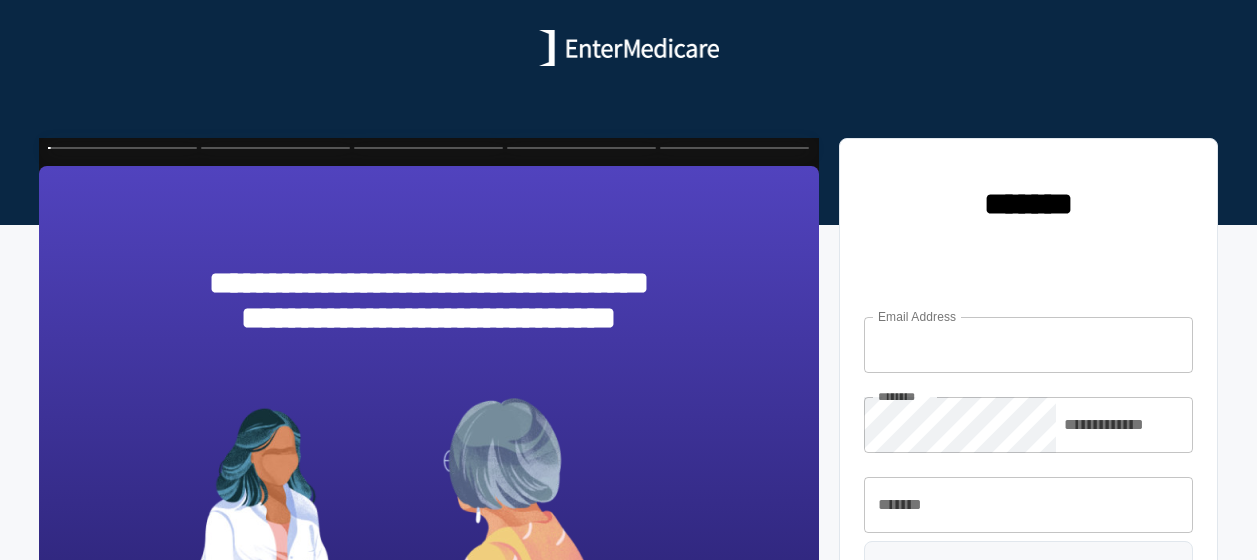 scroll, scrollTop: 0, scrollLeft: 0, axis: both 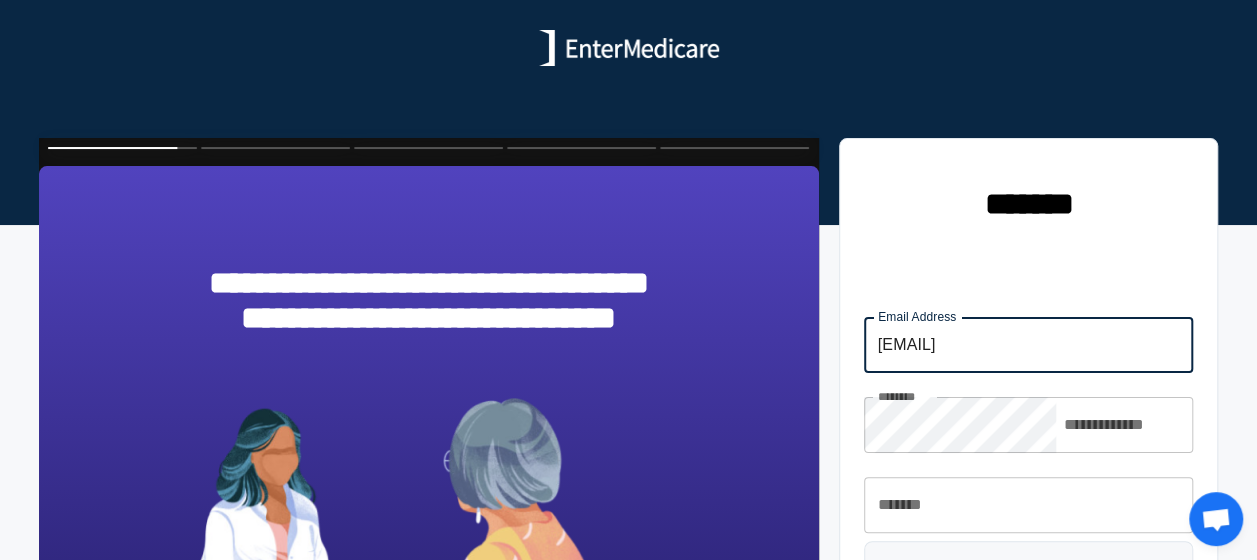 click on "[EMAIL]" at bounding box center (1029, 345) 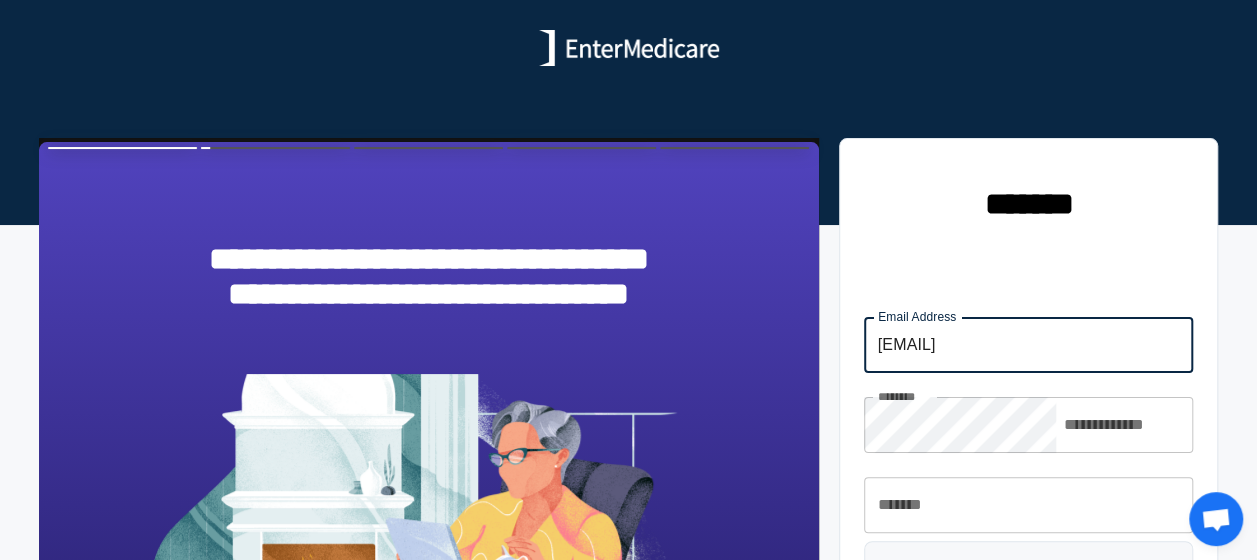 drag, startPoint x: 1092, startPoint y: 346, endPoint x: 1115, endPoint y: 343, distance: 23.194826 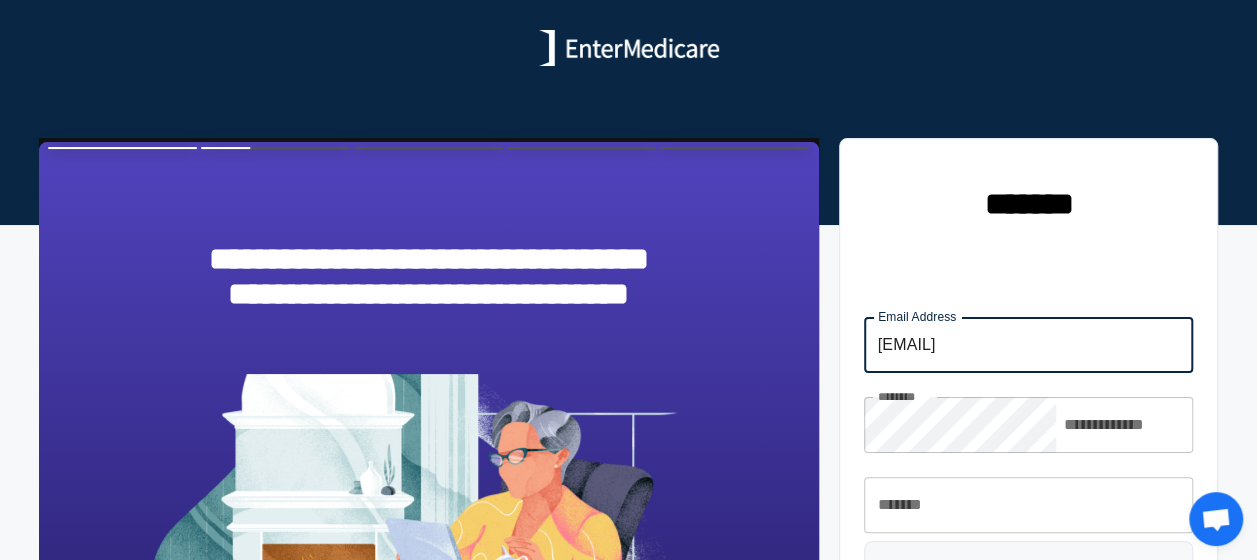 drag, startPoint x: 1122, startPoint y: 343, endPoint x: 837, endPoint y: 324, distance: 285.63263 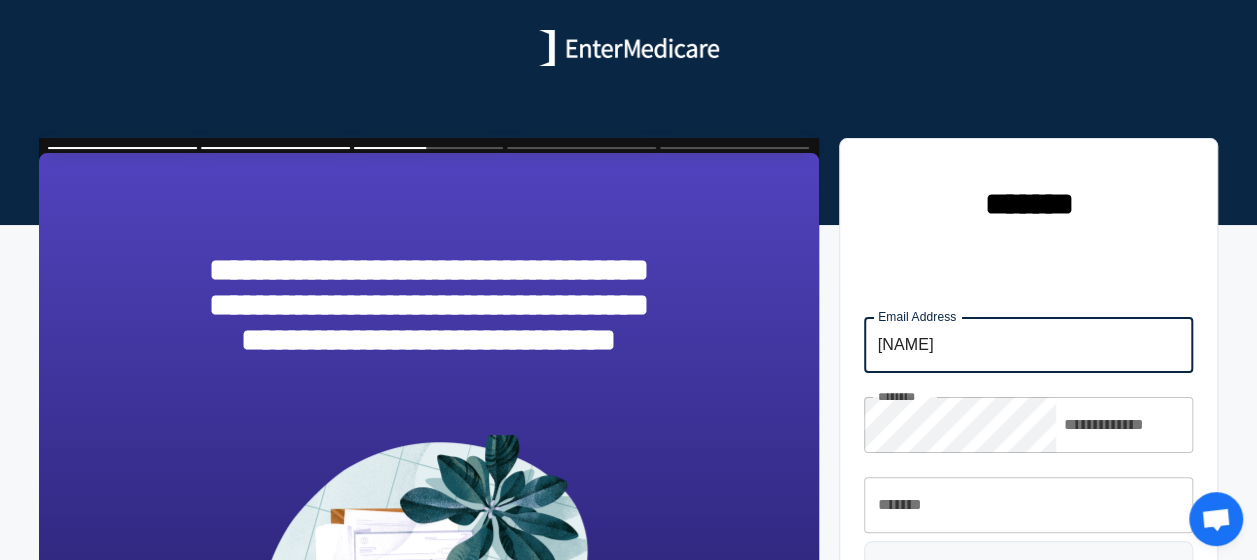 click on "madrivglen" at bounding box center [1029, 345] 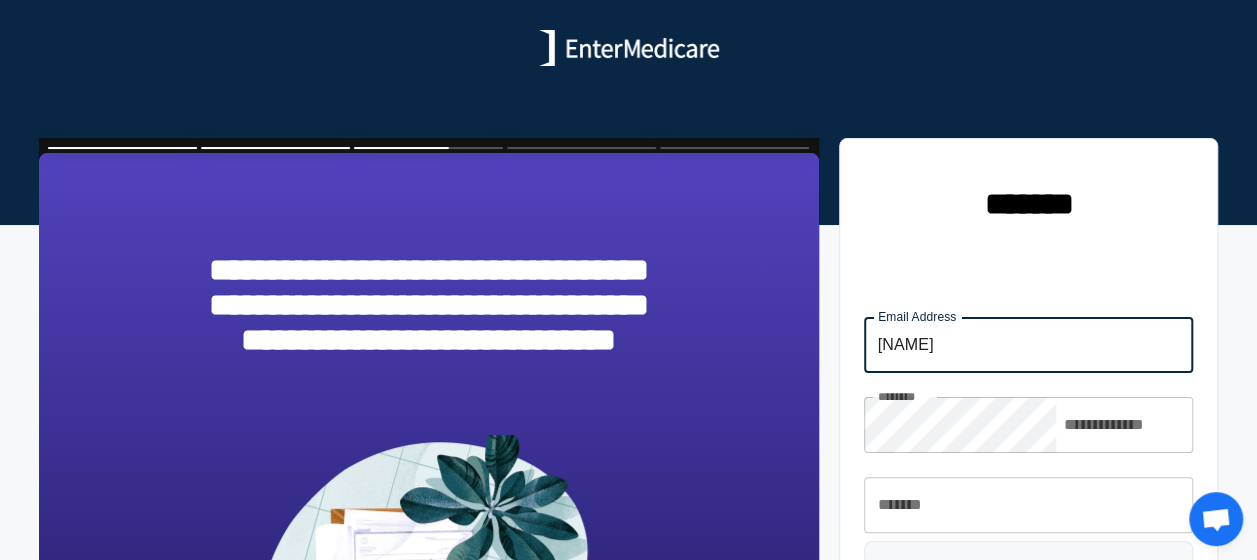 click on "madrivglen" at bounding box center [1029, 345] 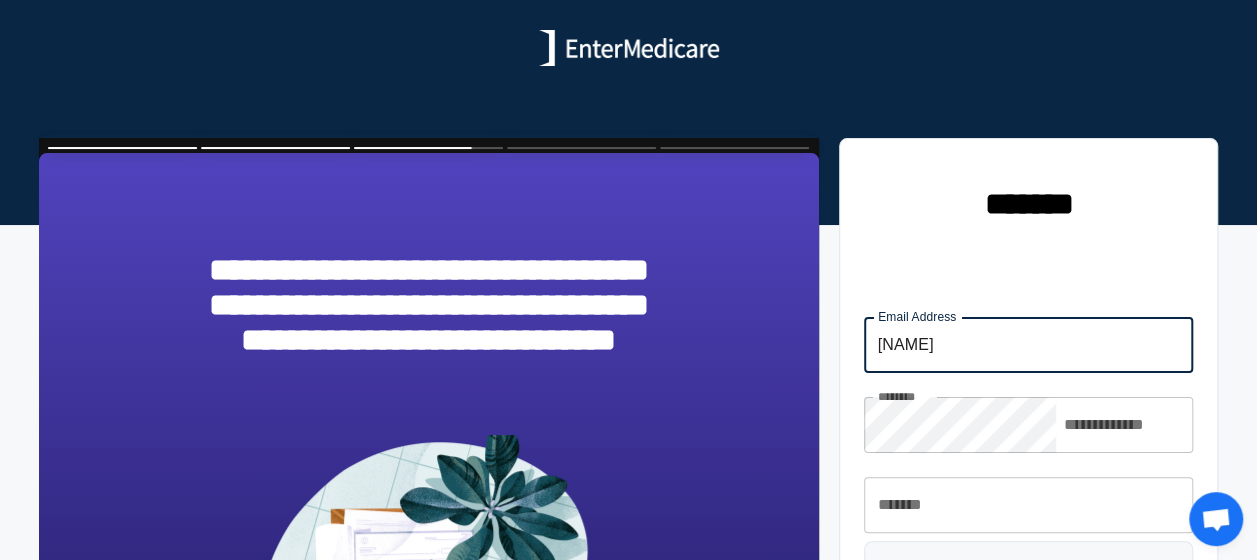 type on "madrivglen@aol.com" 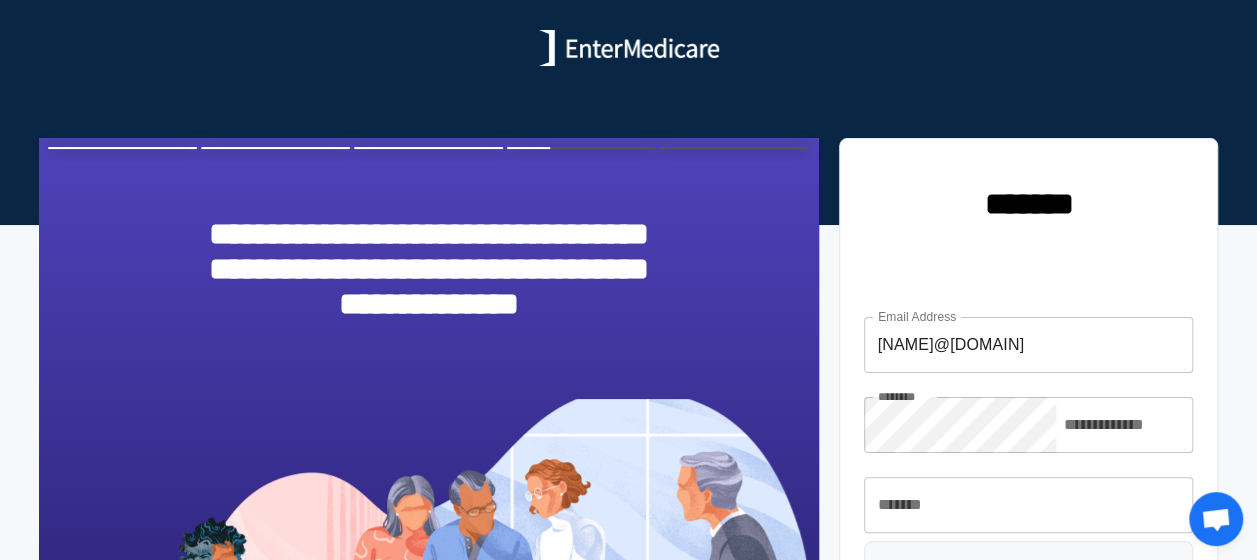 click on "**********" at bounding box center (1122, 425) 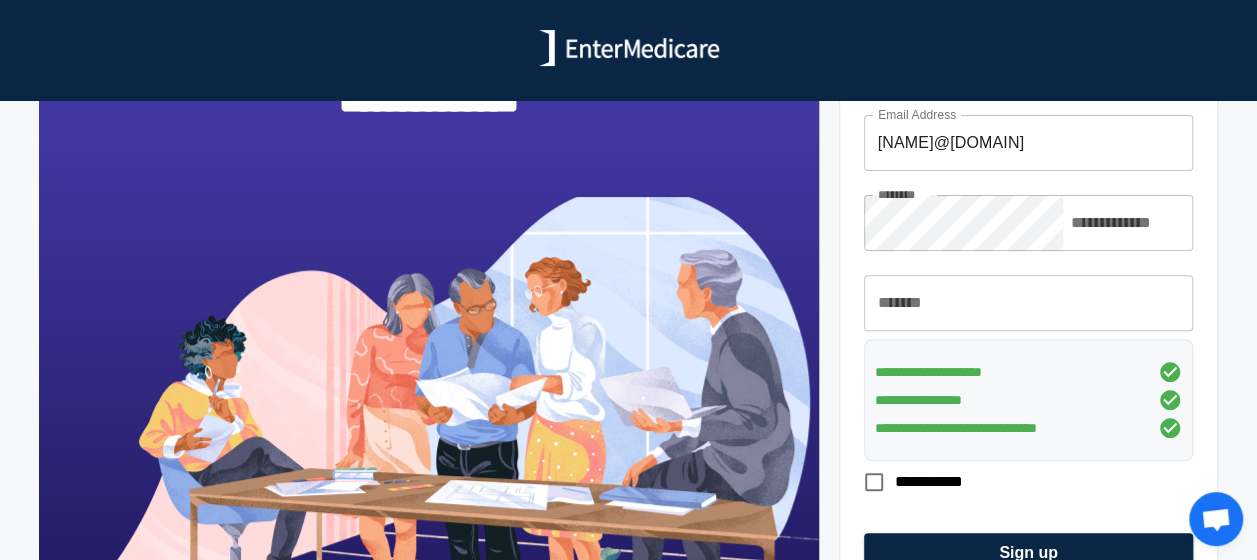 scroll, scrollTop: 254, scrollLeft: 0, axis: vertical 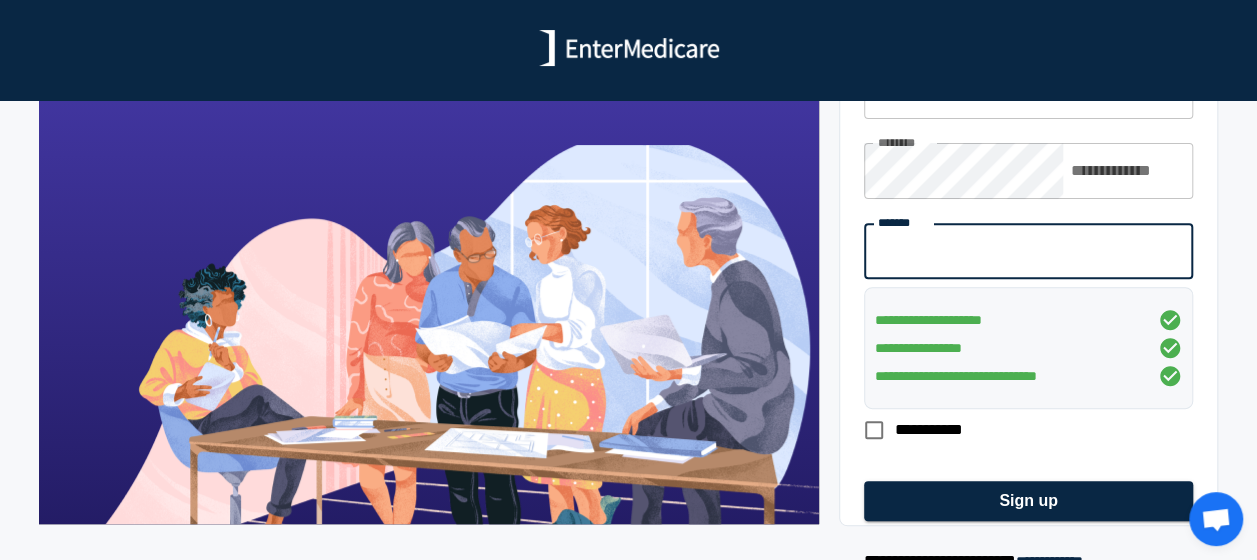 click on "*******" at bounding box center (1029, 251) 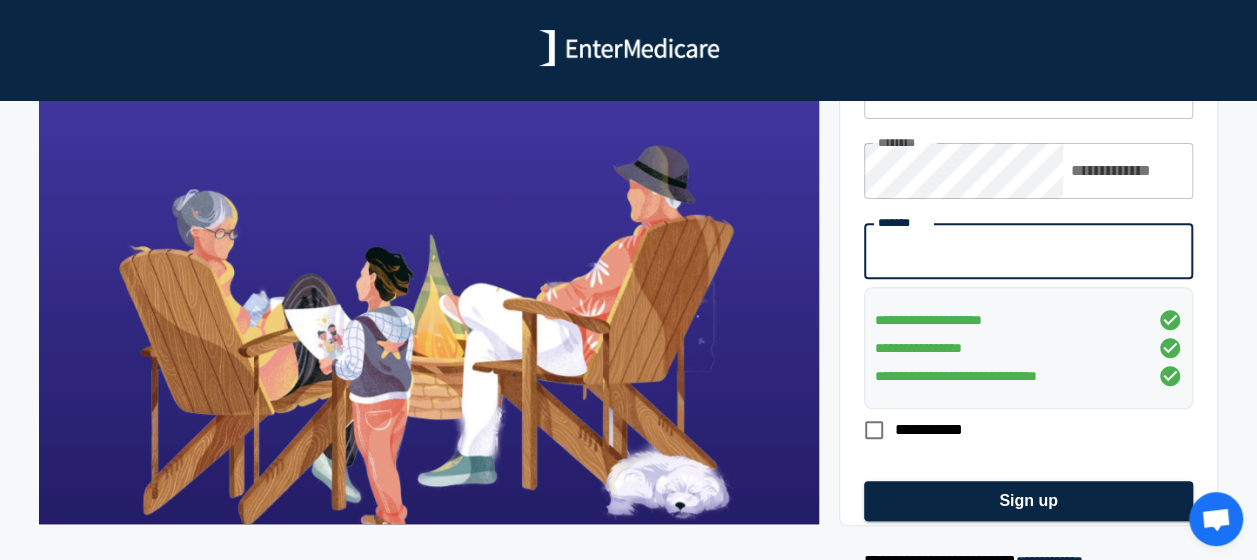 type on "**********" 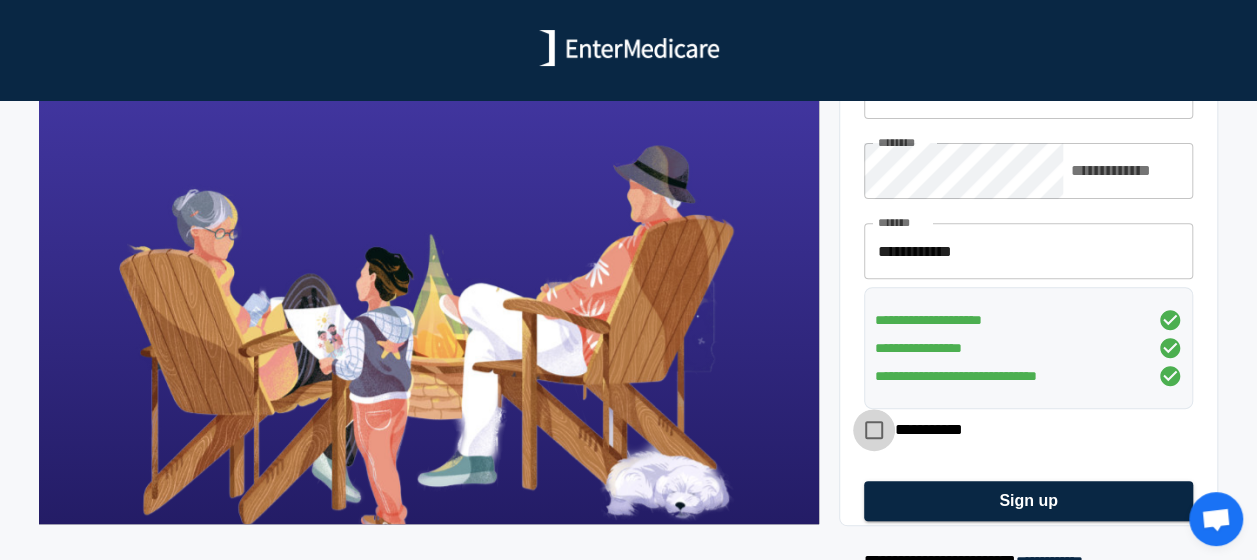 click on "**********" at bounding box center [874, 430] 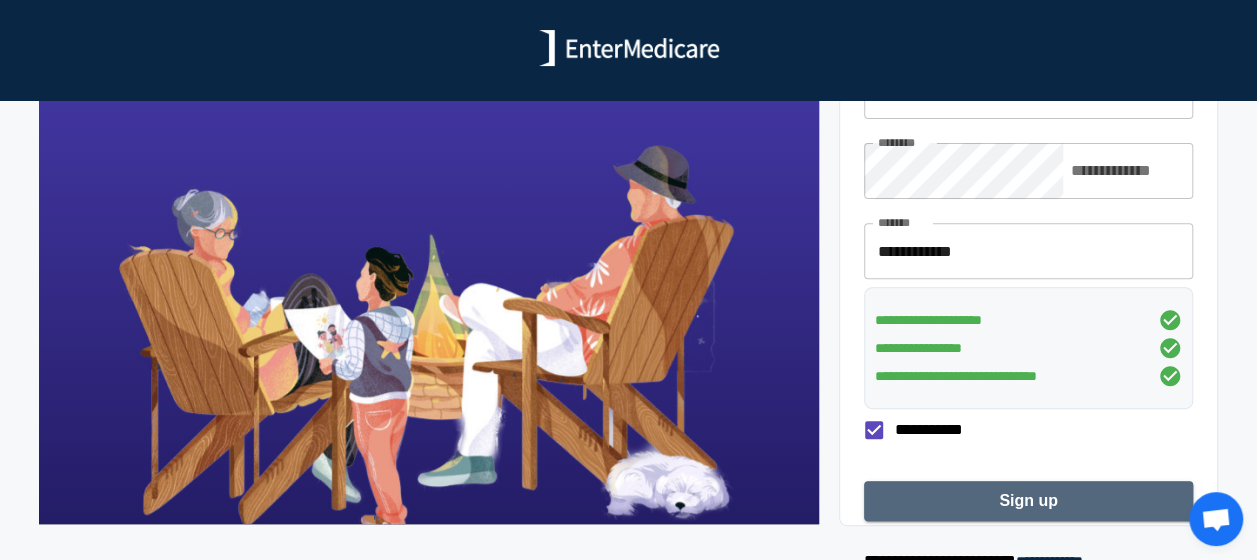 click on "Sign up" at bounding box center (1028, 501) 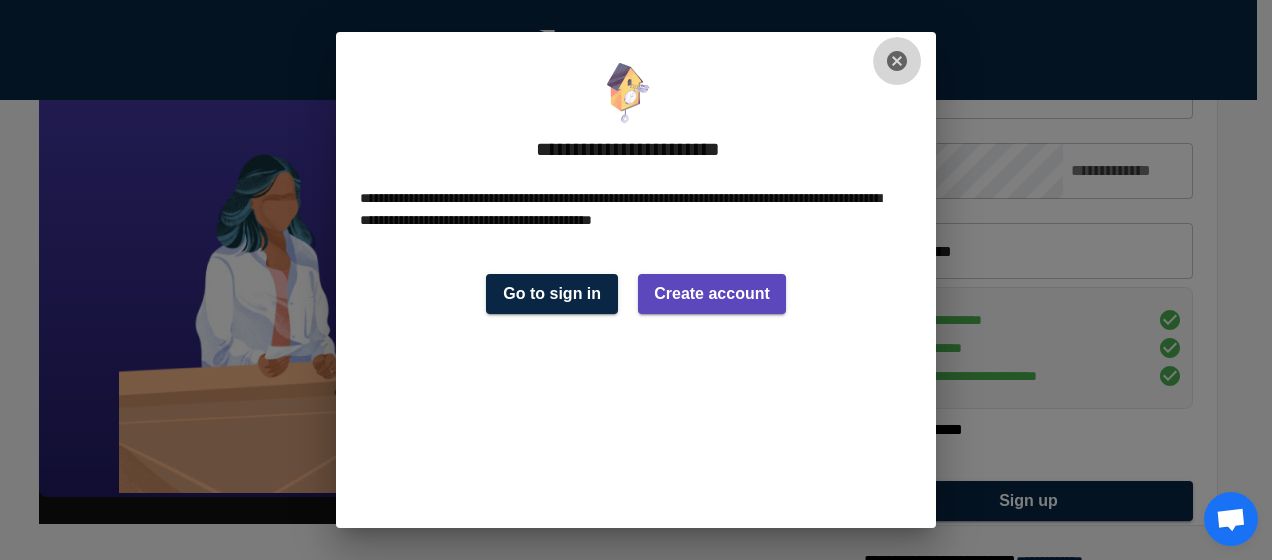 click at bounding box center (897, 61) 